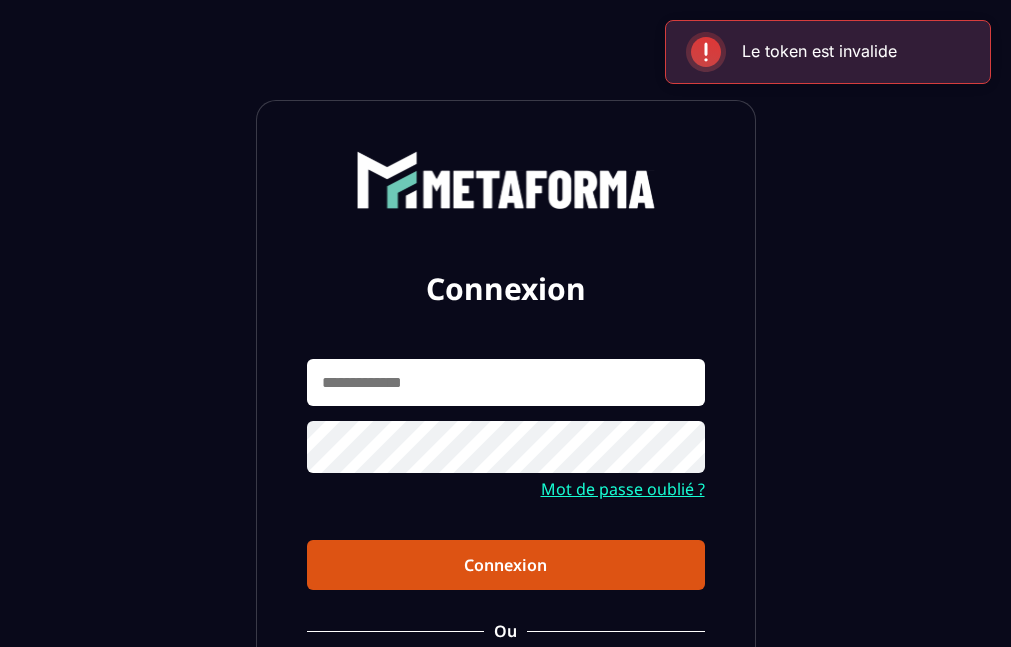 scroll, scrollTop: 0, scrollLeft: 0, axis: both 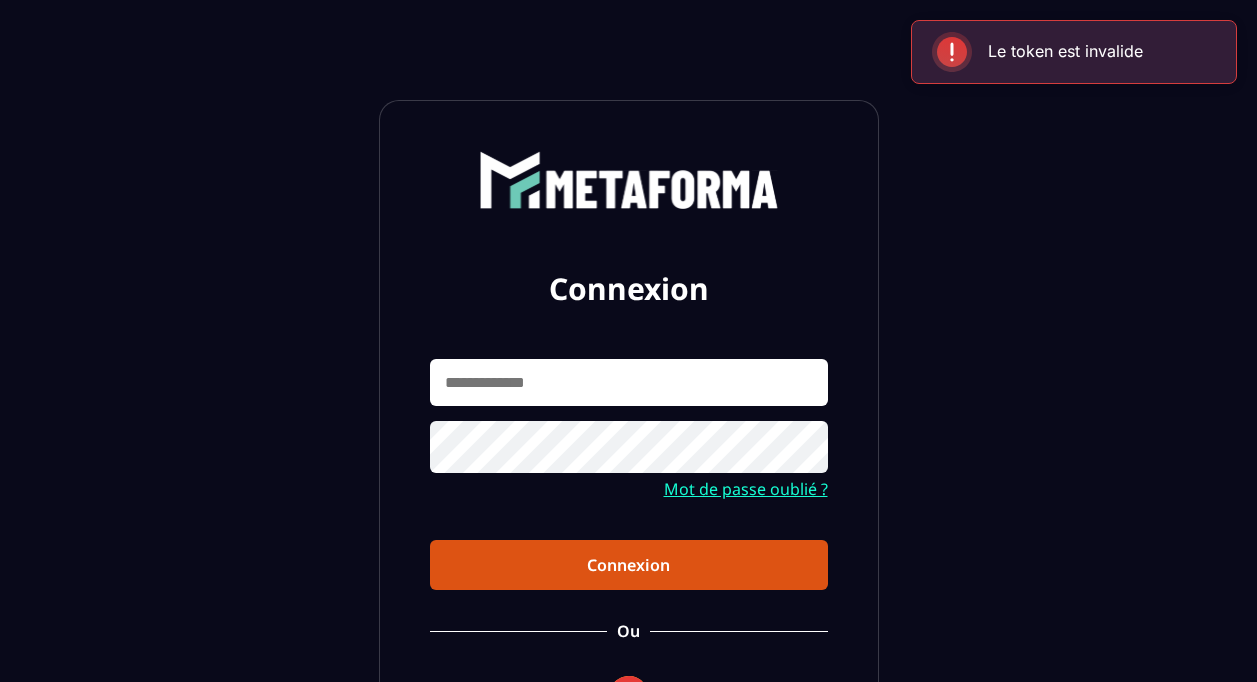click at bounding box center (629, 382) 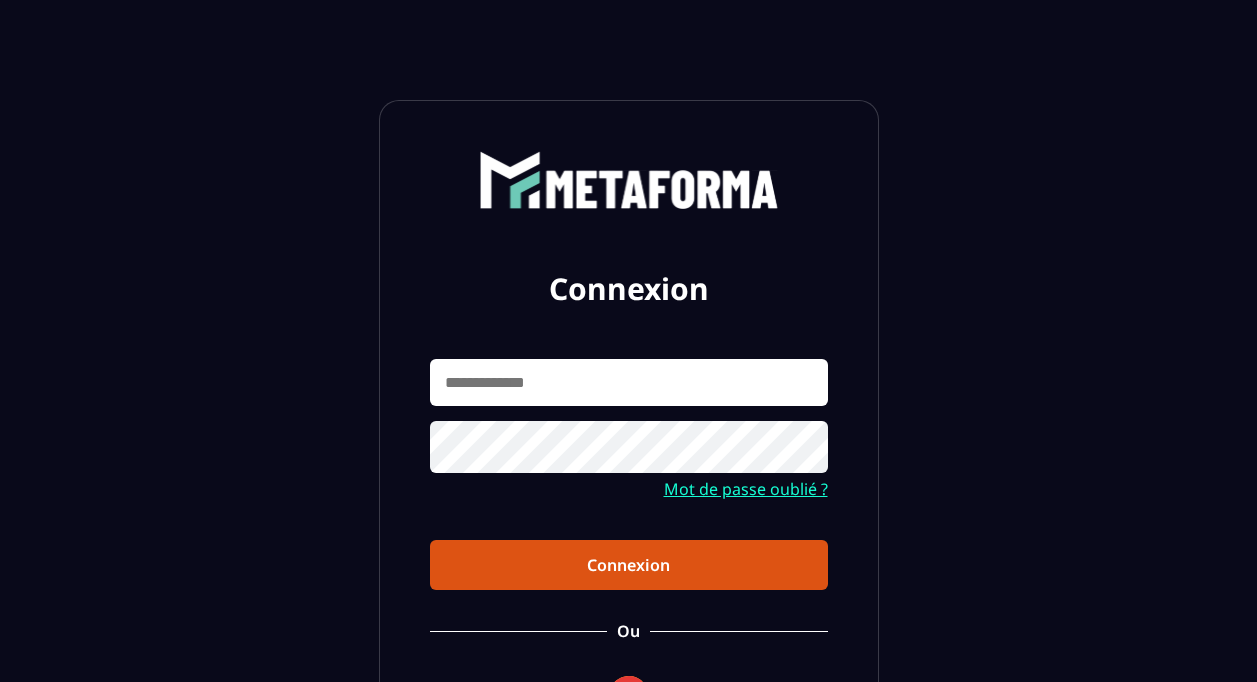 type on "**********" 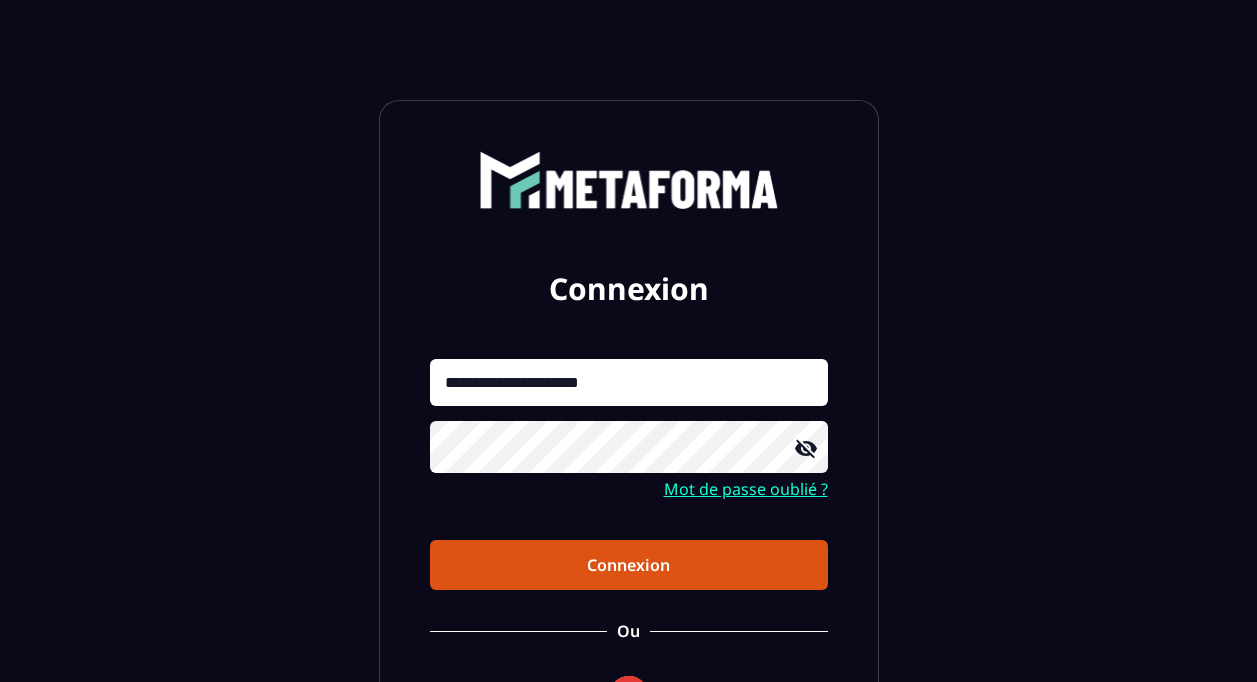 click on "Connexion" at bounding box center (629, 565) 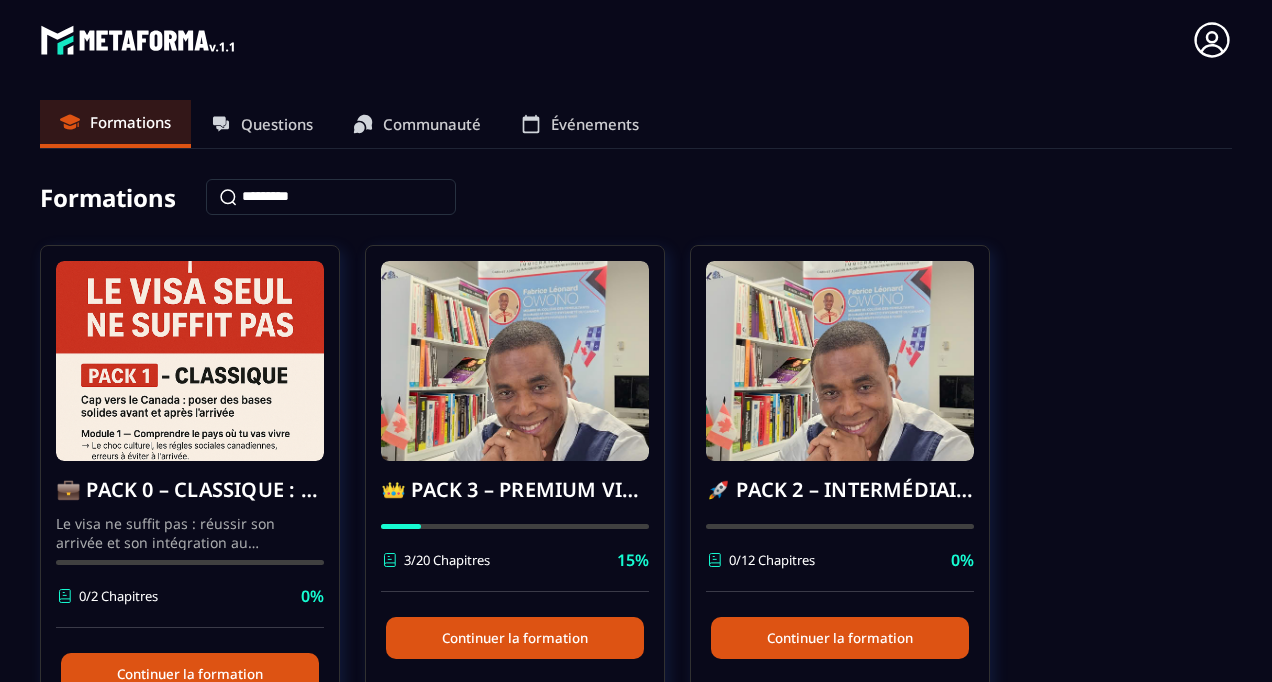 click 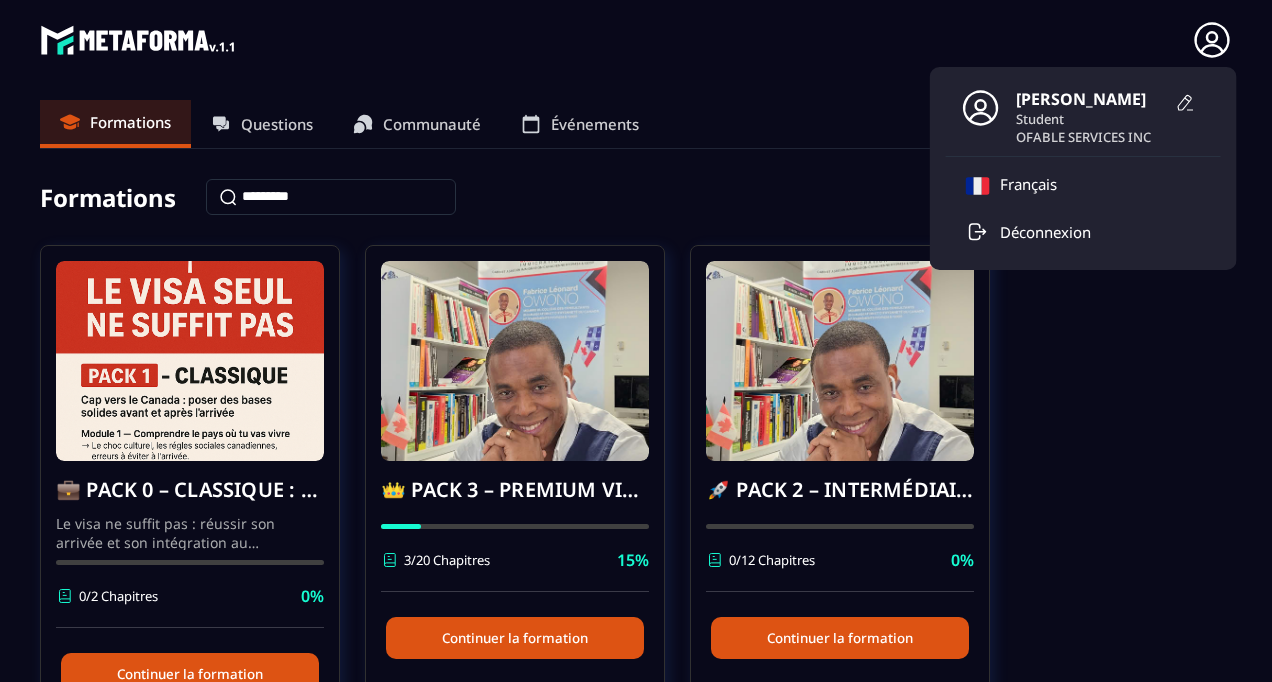 click 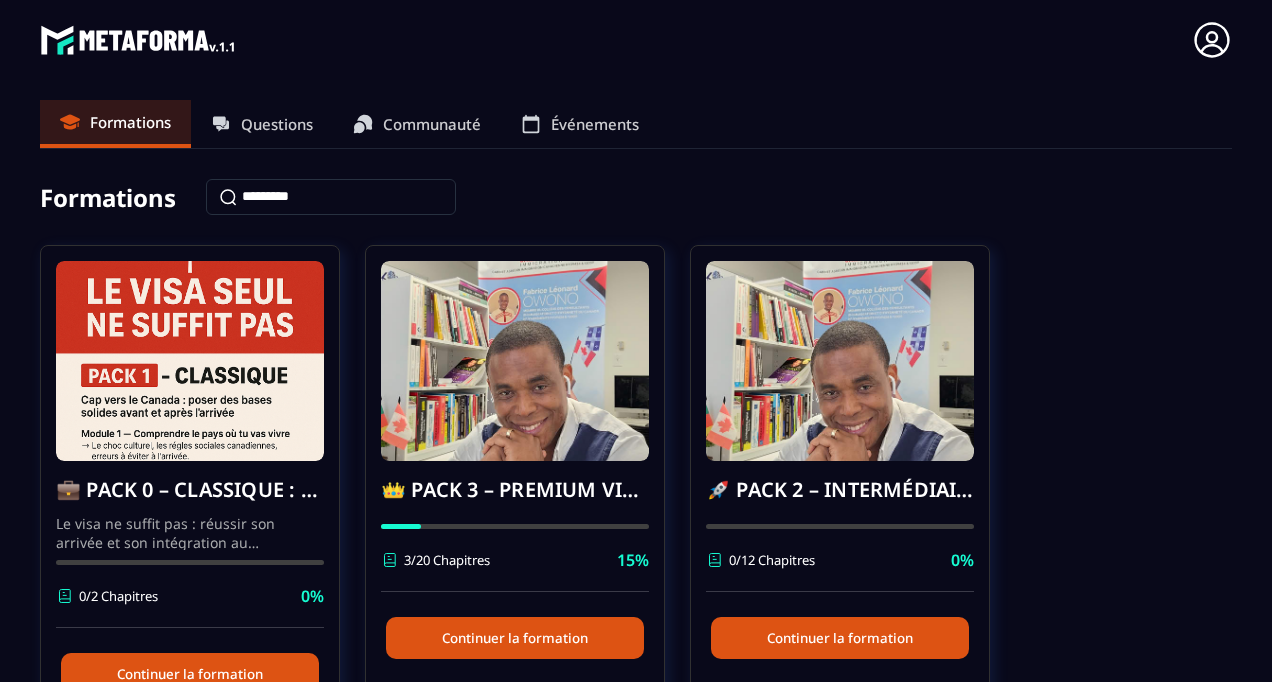 click 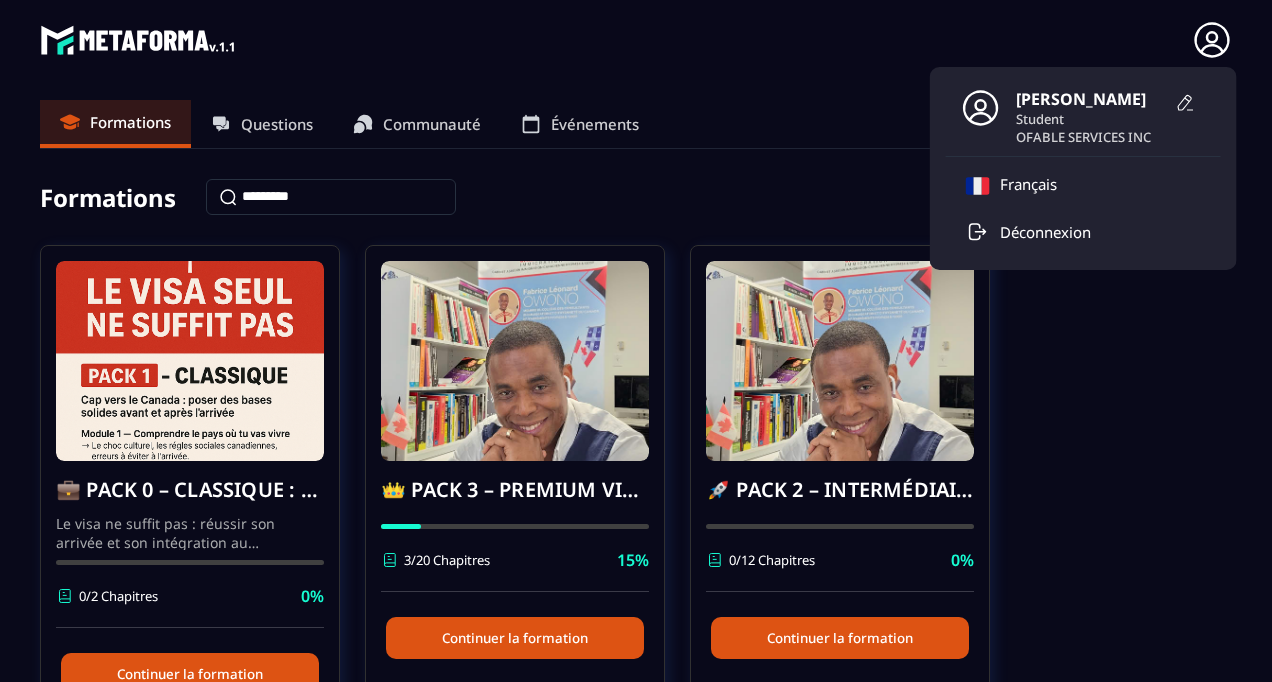drag, startPoint x: 1201, startPoint y: 1, endPoint x: 796, endPoint y: 86, distance: 413.82364 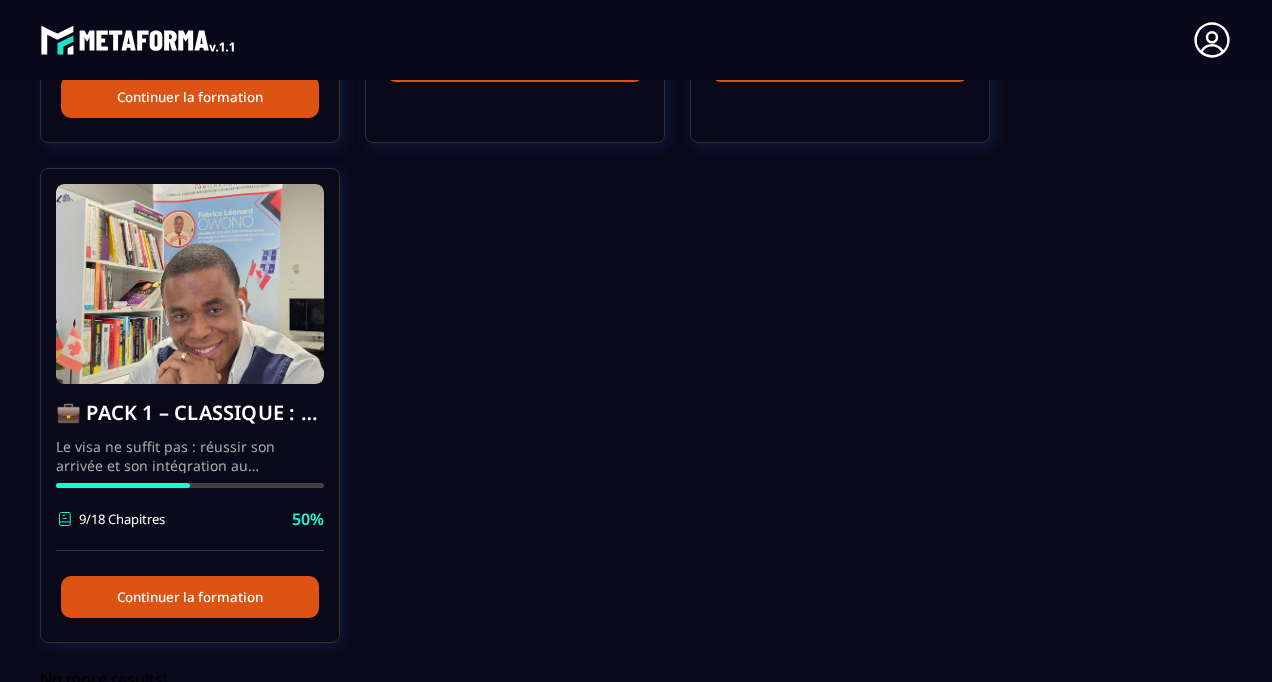 scroll, scrollTop: 623, scrollLeft: 0, axis: vertical 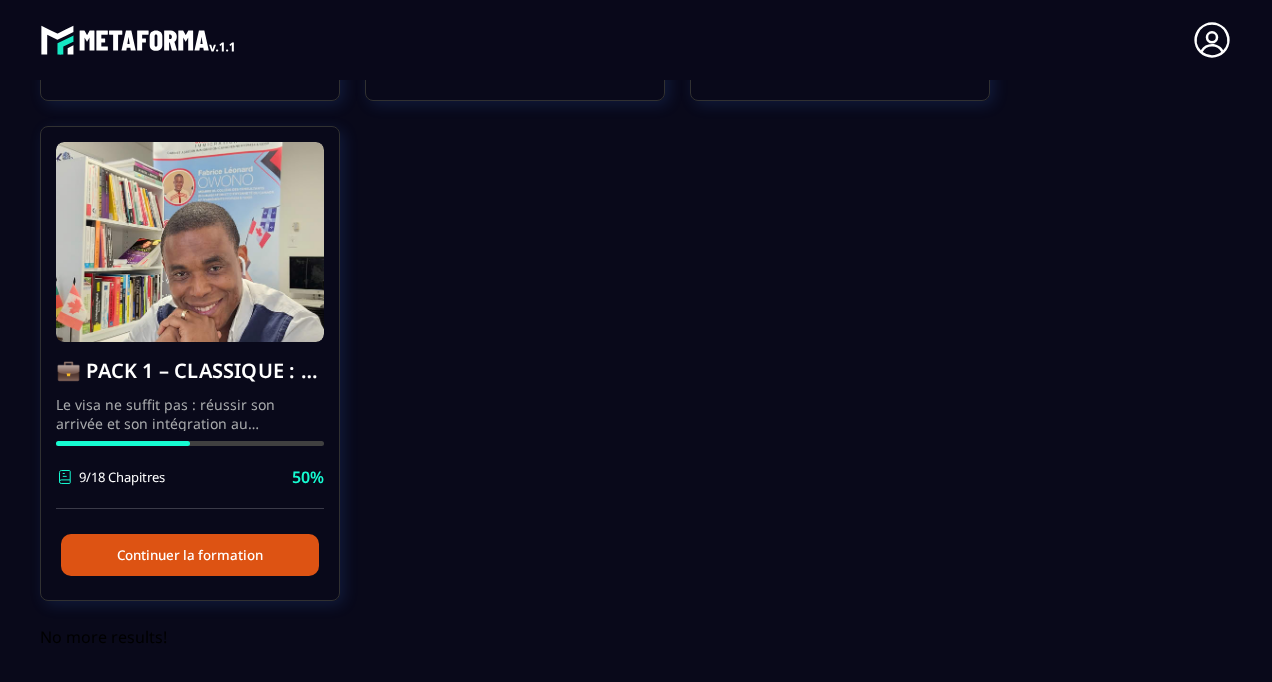 click 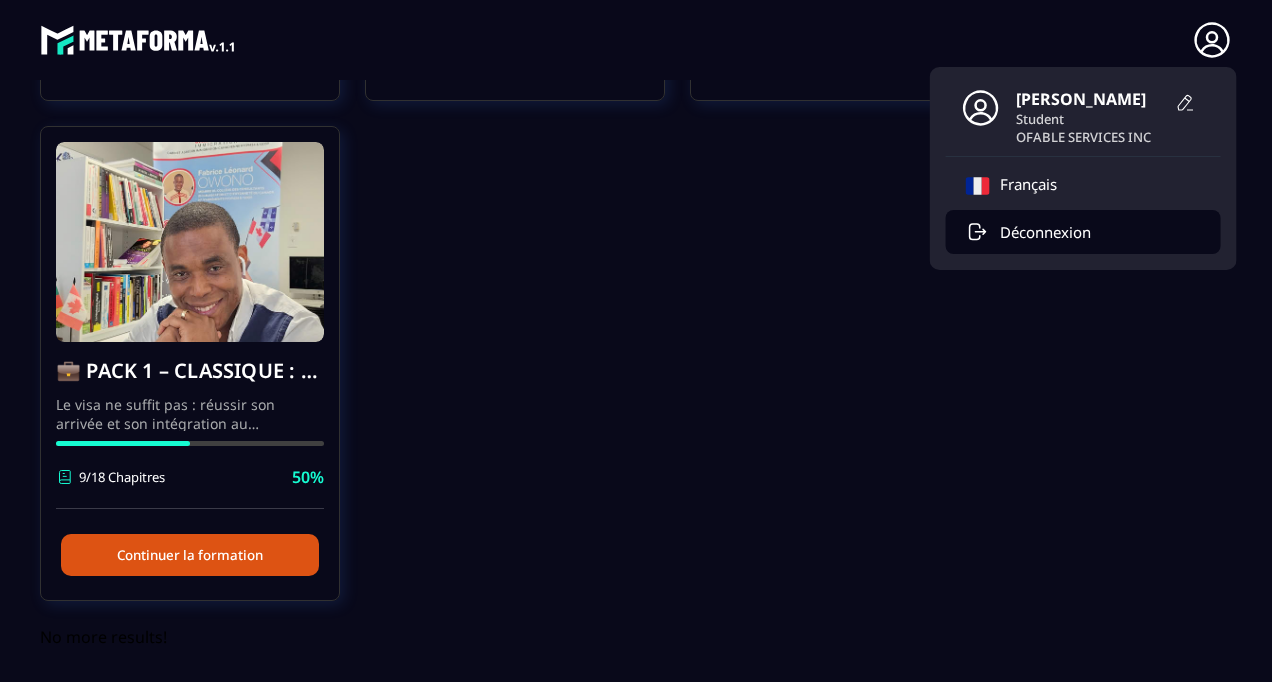 click on "Déconnexion" at bounding box center [1045, 232] 